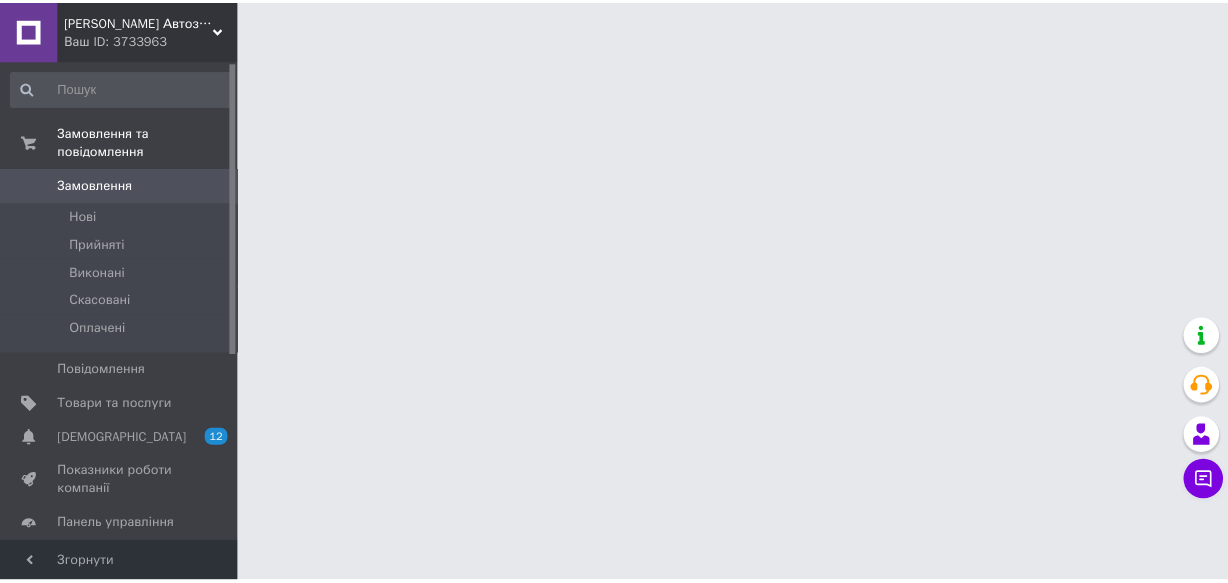 scroll, scrollTop: 0, scrollLeft: 0, axis: both 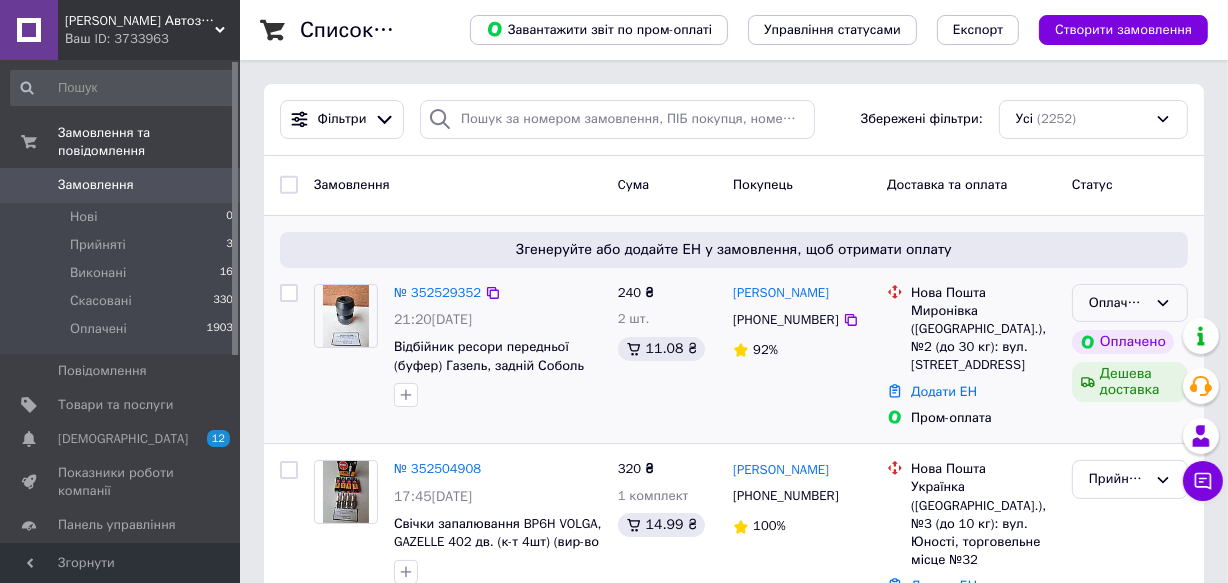 click on "Оплачено" at bounding box center (1118, 303) 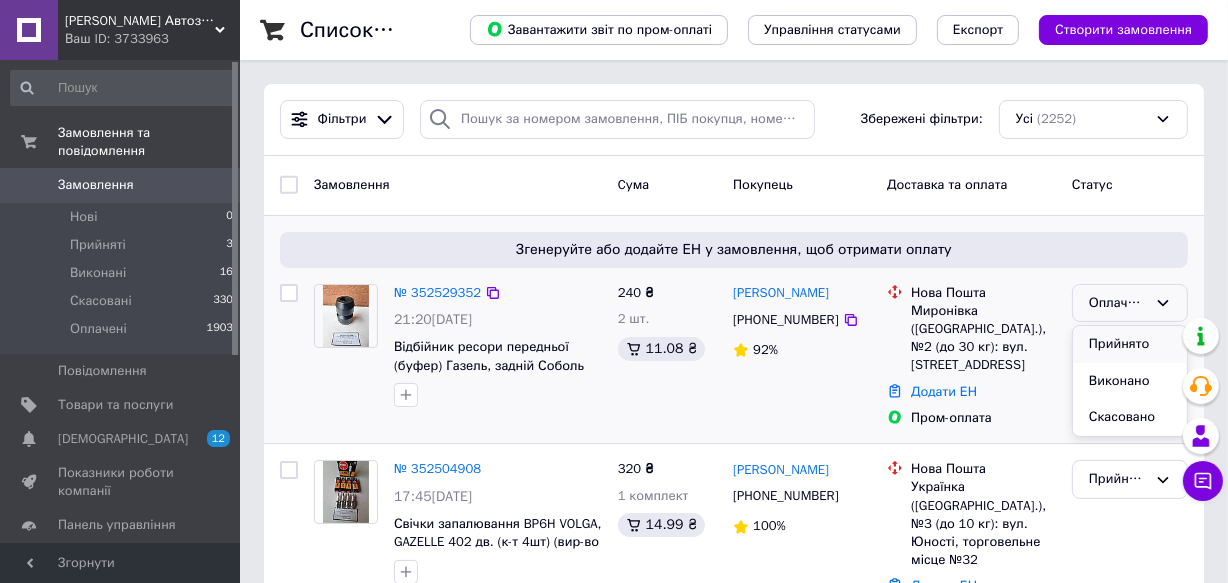 click on "Прийнято" at bounding box center [1130, 344] 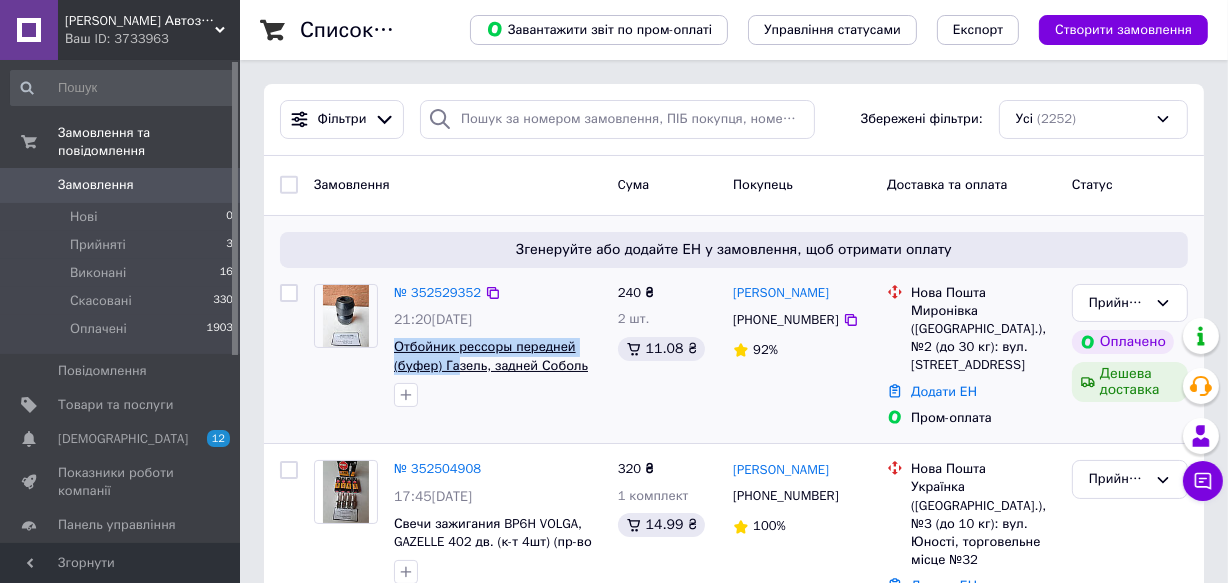 drag, startPoint x: 385, startPoint y: 347, endPoint x: 455, endPoint y: 364, distance: 72.03471 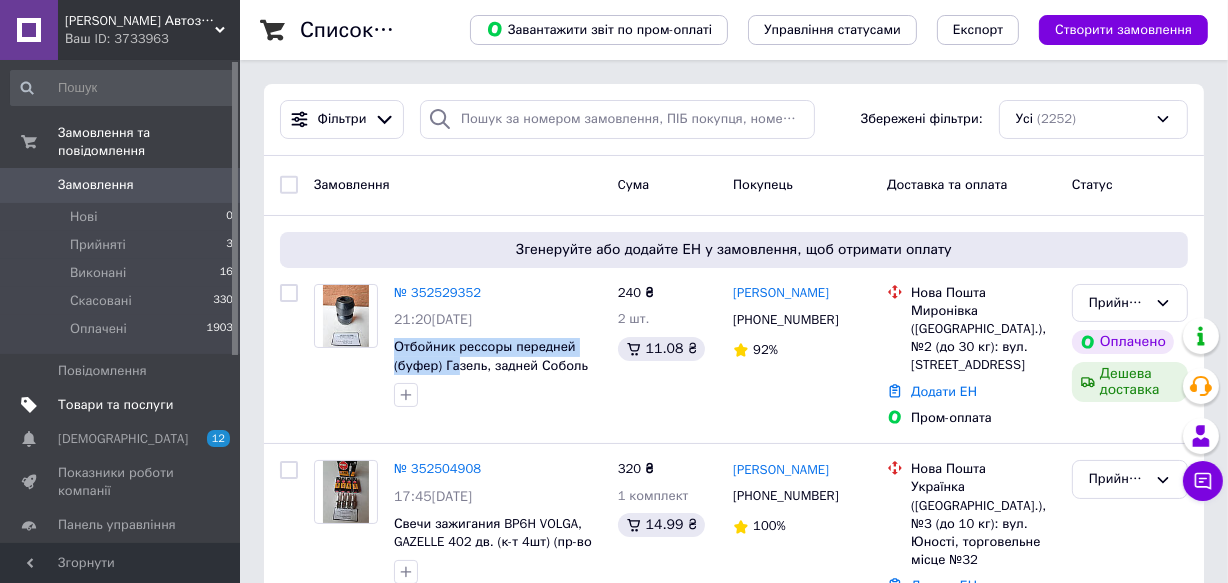 click on "Товари та послуги" at bounding box center (115, 405) 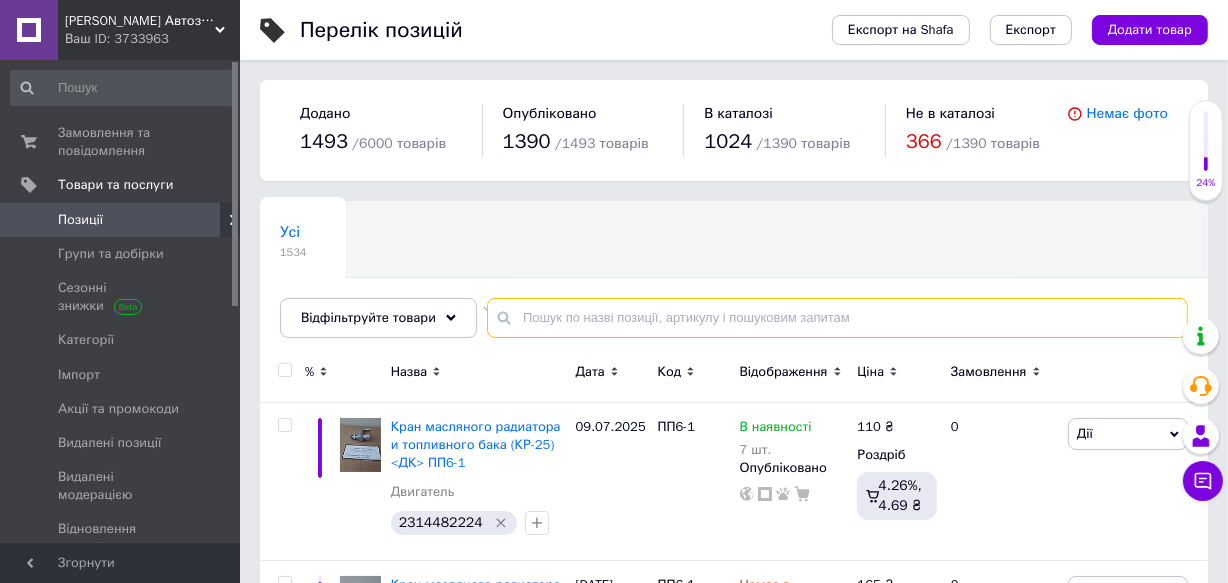 paste on "3302.8200000" 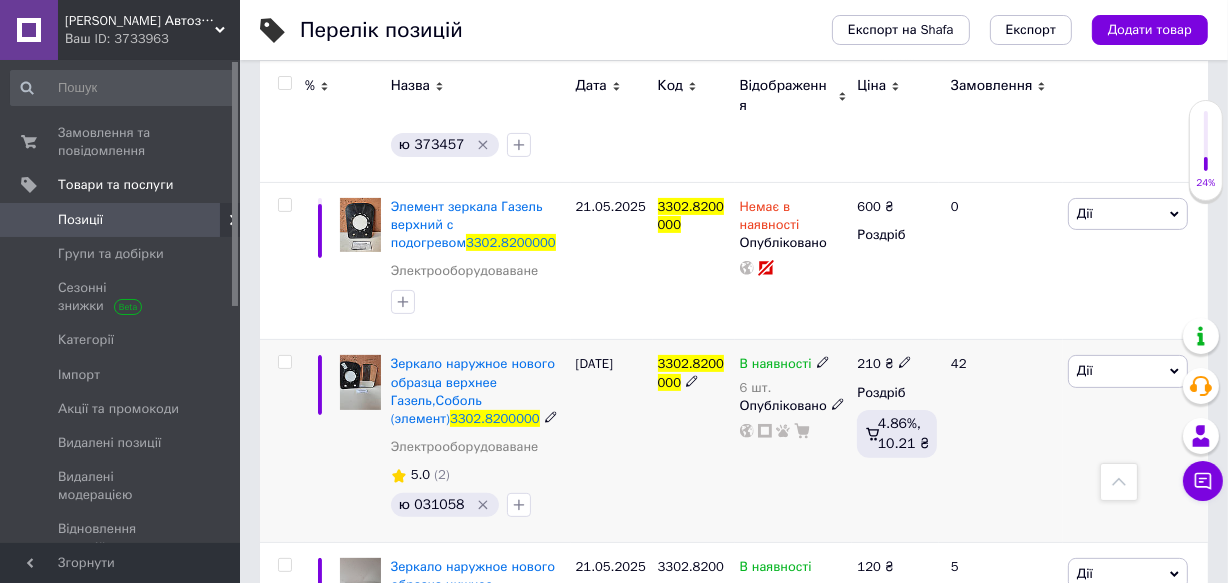 scroll, scrollTop: 454, scrollLeft: 0, axis: vertical 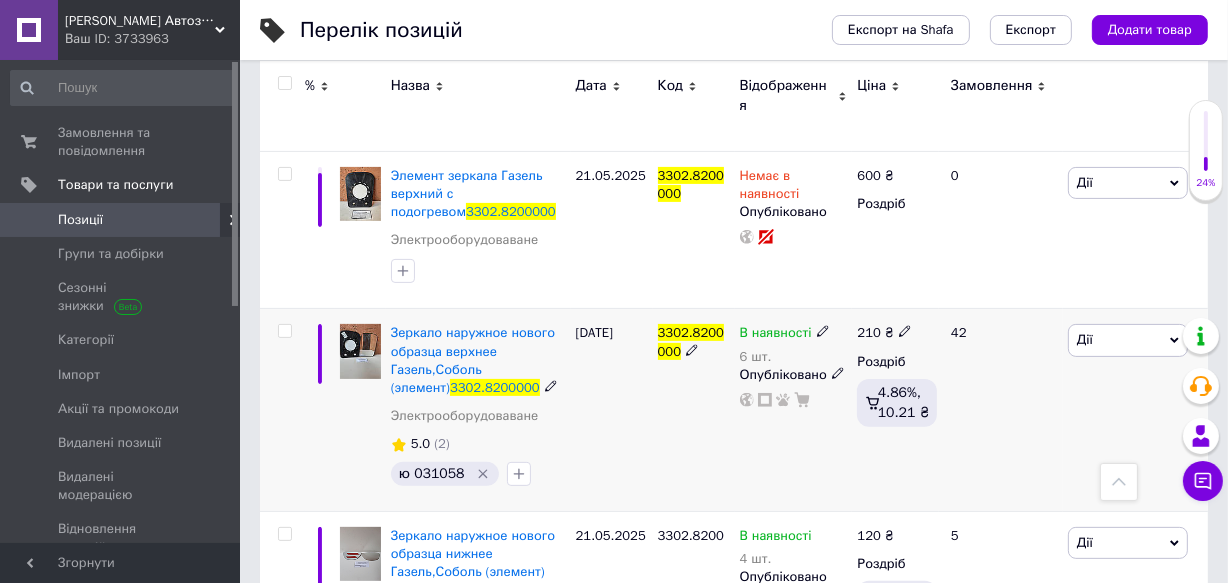type on "3302.8200000" 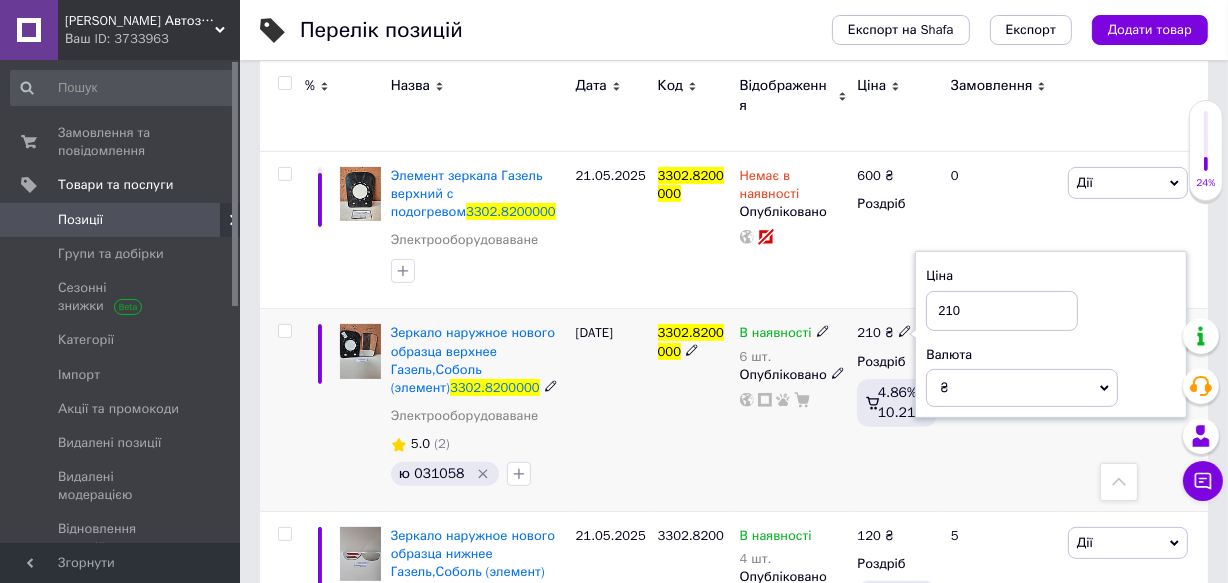 click on "210" at bounding box center (1002, 311) 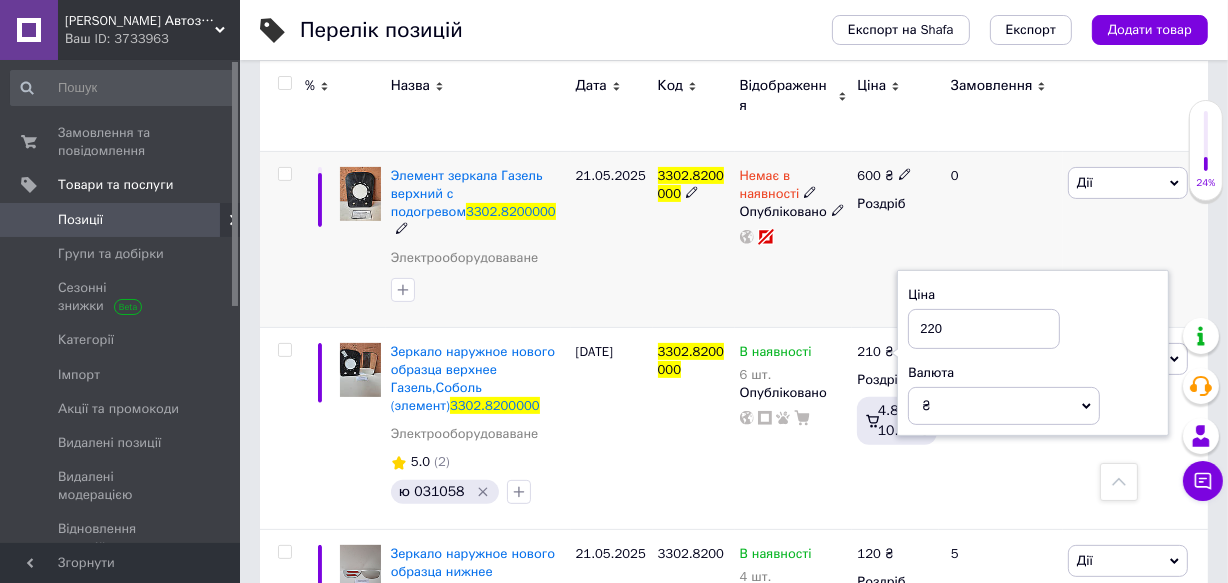 type on "220" 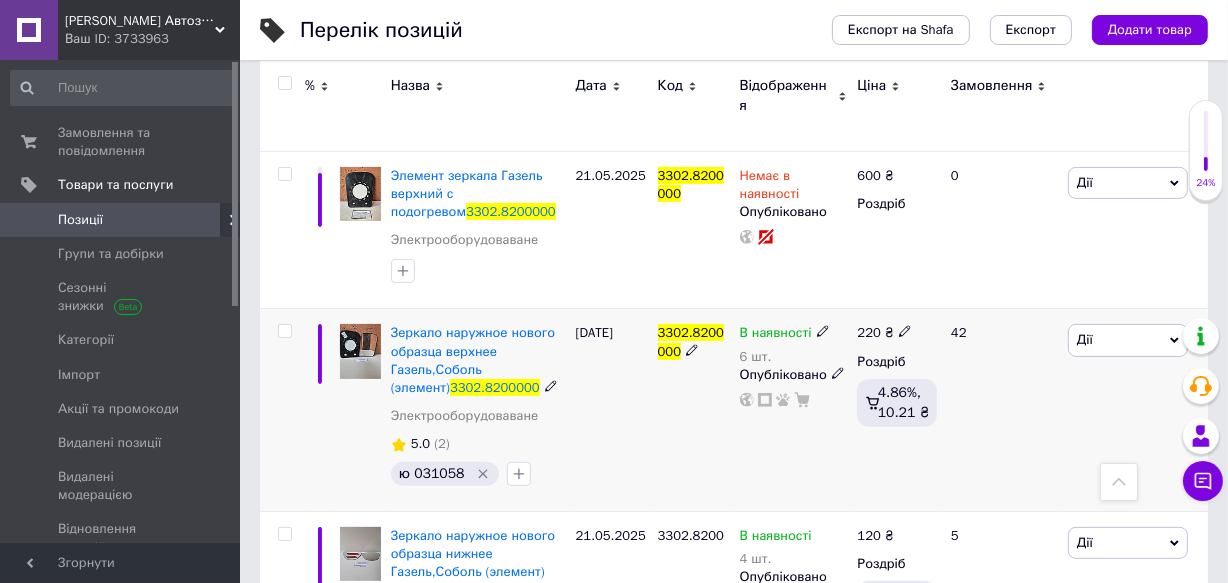 click 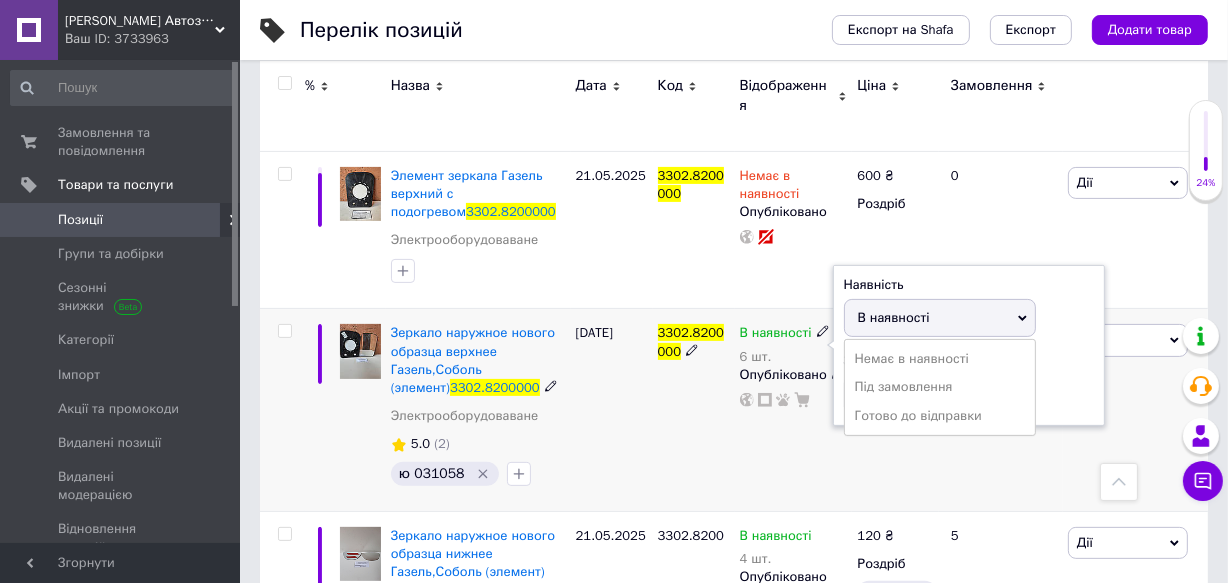 click on "В наявності" at bounding box center [894, 317] 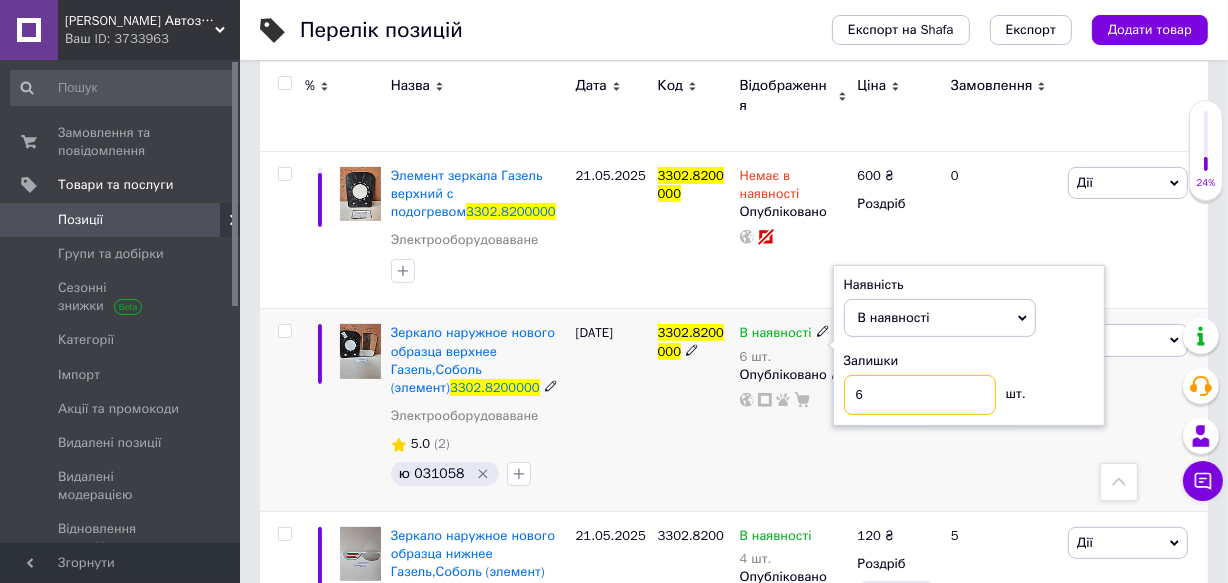 drag, startPoint x: 872, startPoint y: 375, endPoint x: 828, endPoint y: 390, distance: 46.486557 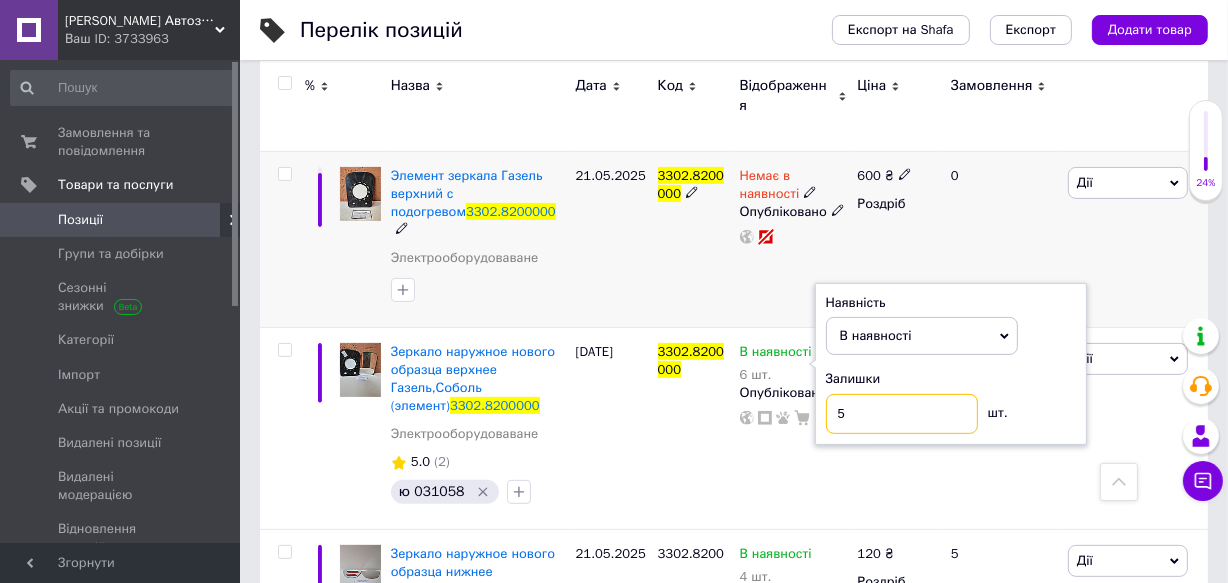type on "5" 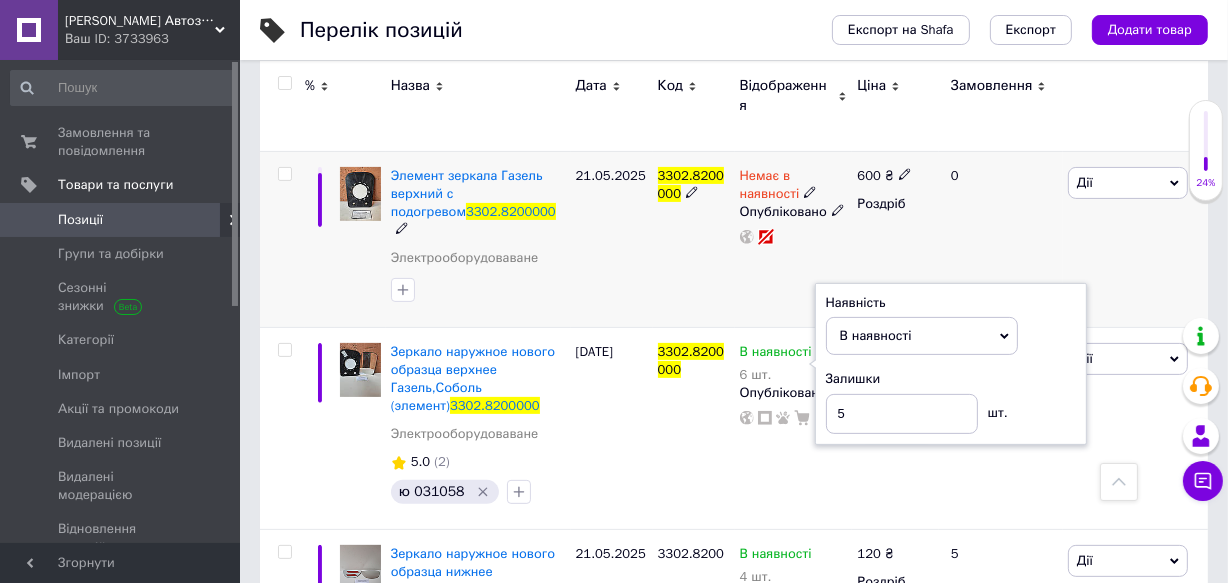 click on "3302.8200000" at bounding box center (694, 239) 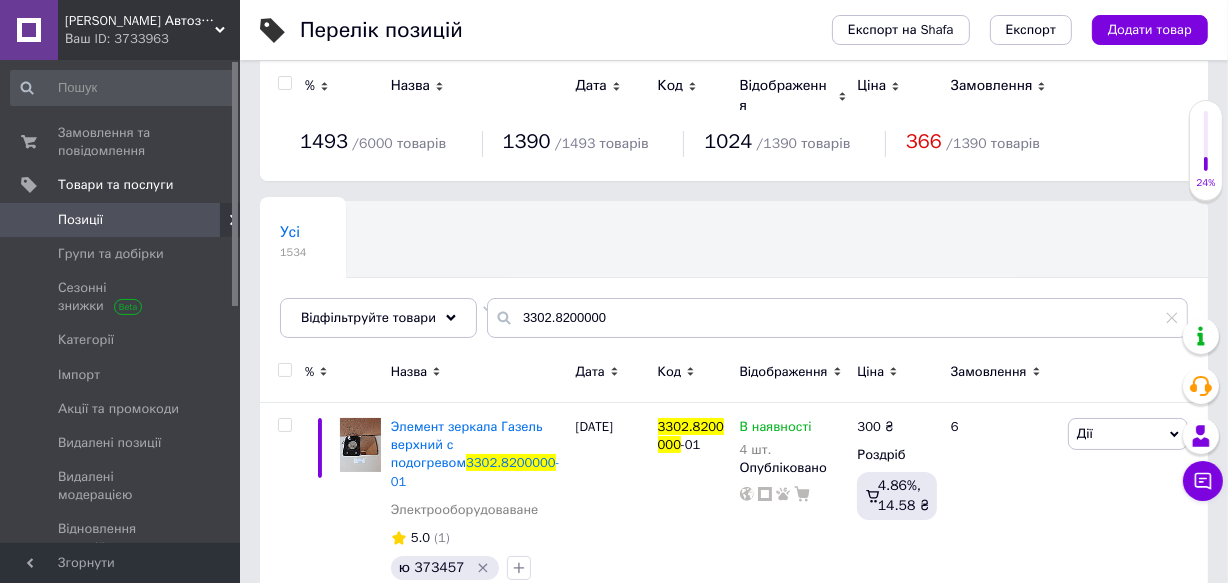 scroll, scrollTop: 0, scrollLeft: 0, axis: both 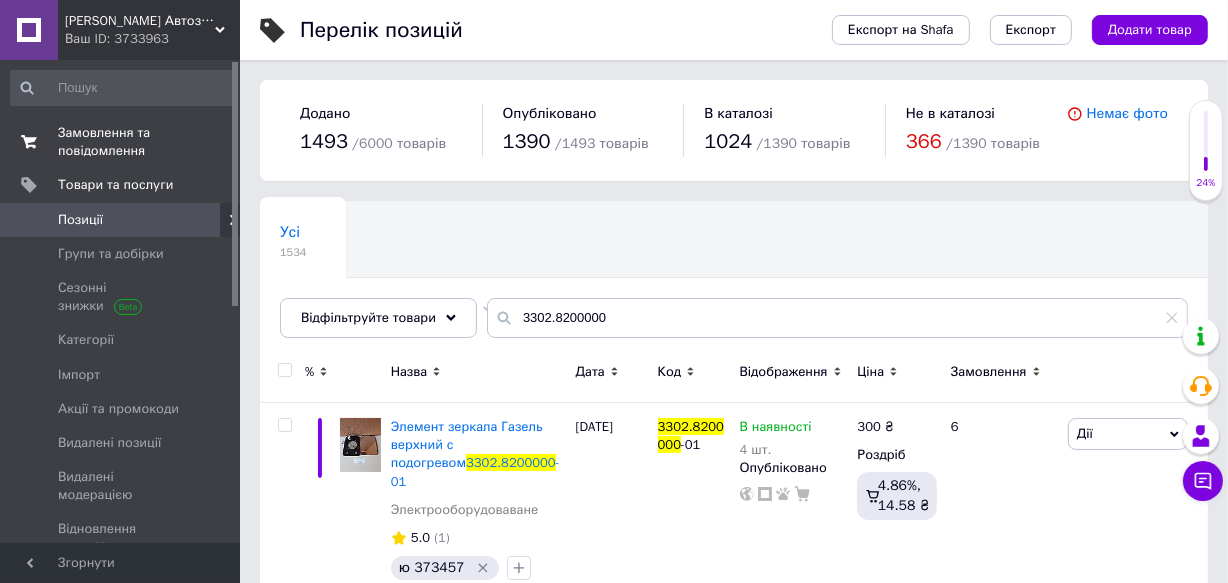click on "Замовлення та повідомлення" at bounding box center (121, 142) 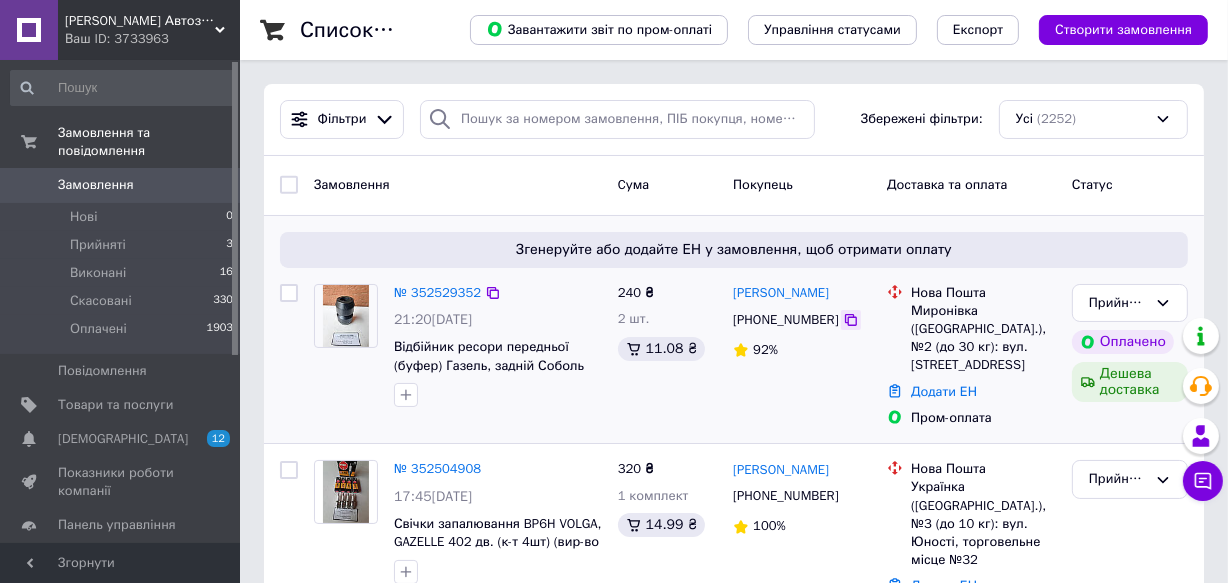 click 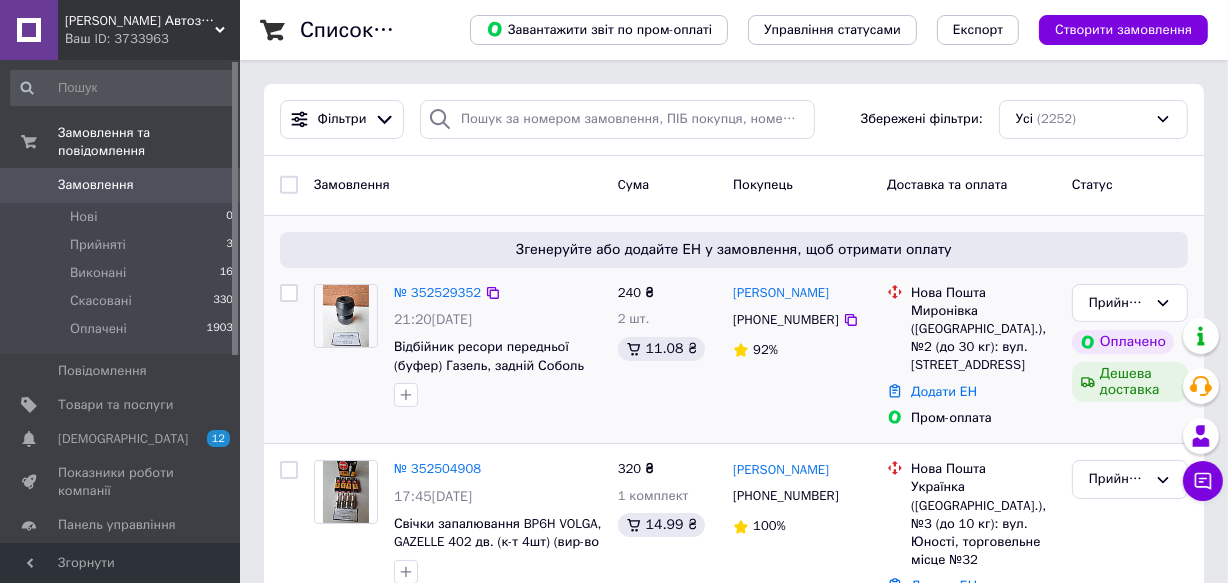 drag, startPoint x: 730, startPoint y: 293, endPoint x: 862, endPoint y: 293, distance: 132 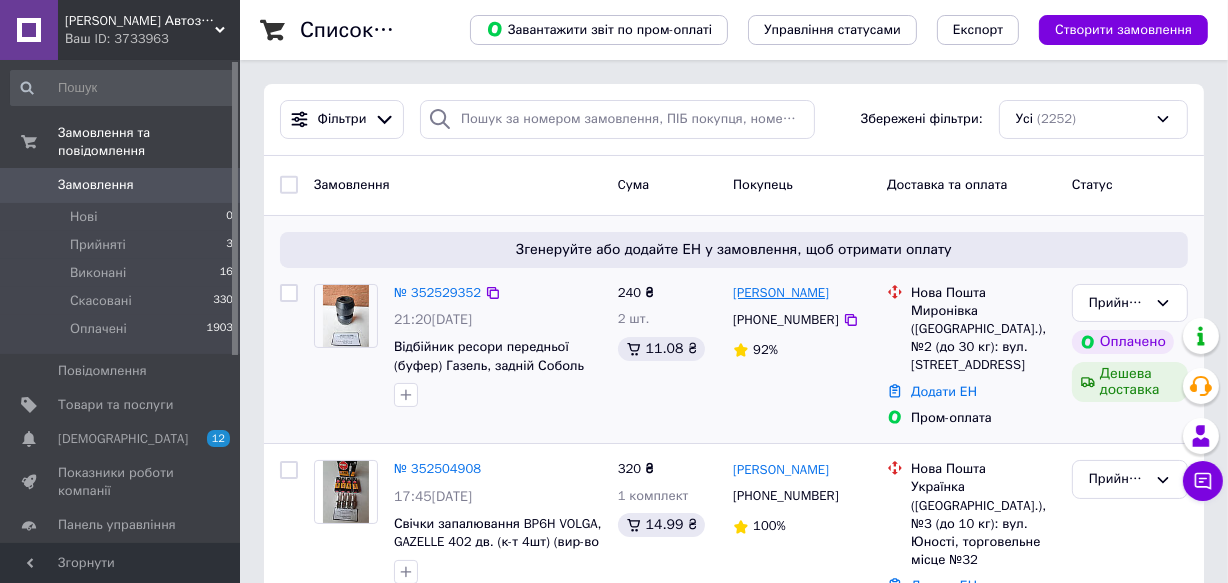 copy on "[PERSON_NAME]" 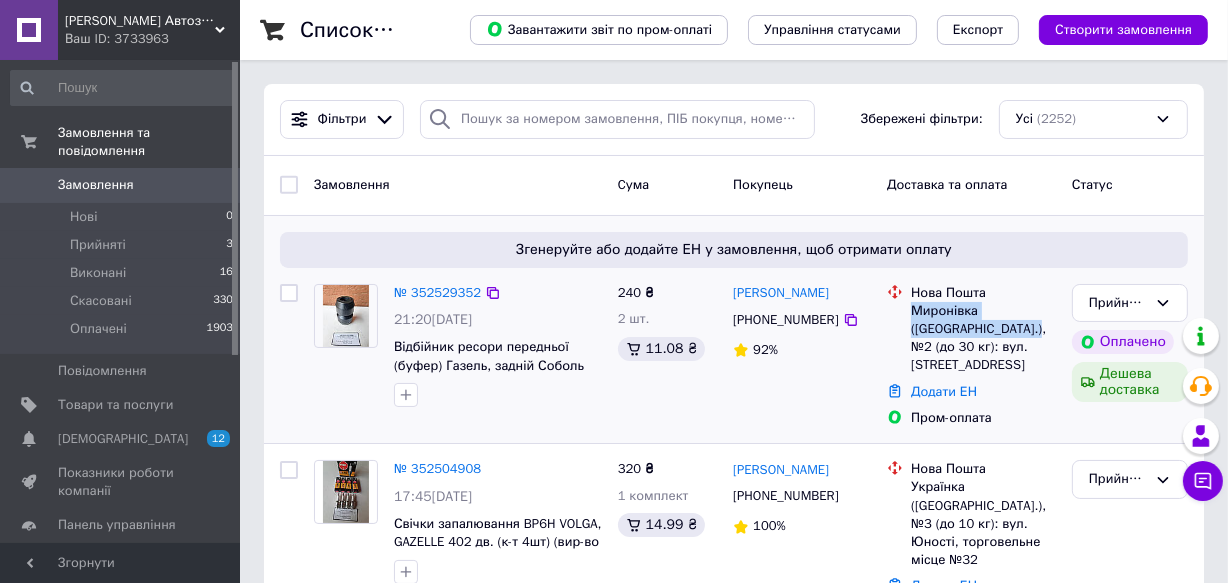 drag, startPoint x: 913, startPoint y: 315, endPoint x: 971, endPoint y: 330, distance: 59.908264 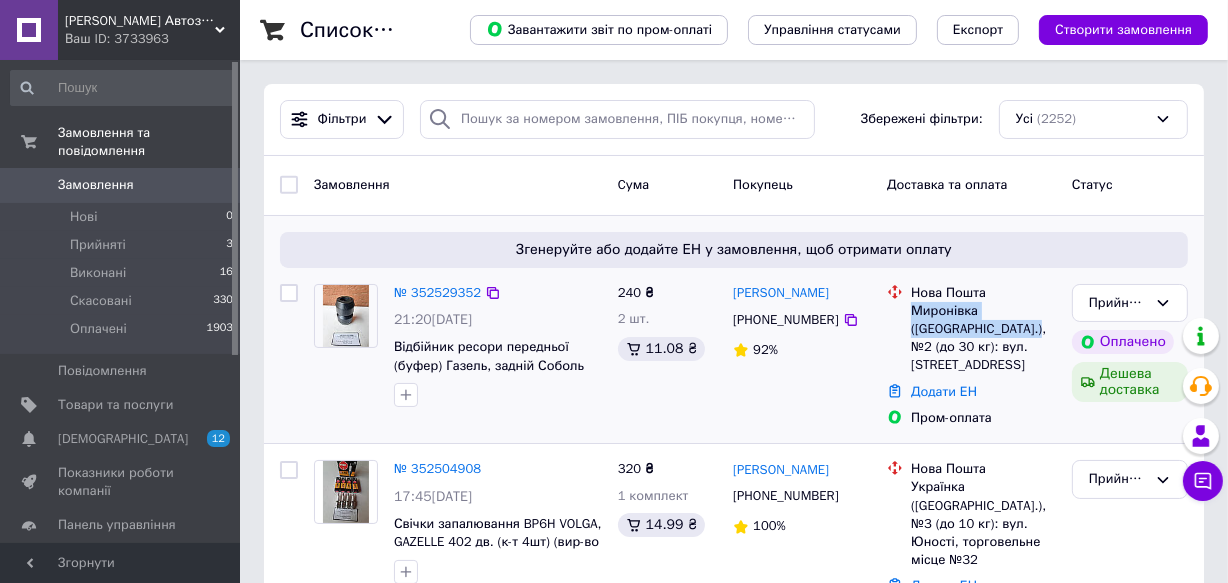 copy on "Миронівка ([GEOGRAPHIC_DATA].), №2" 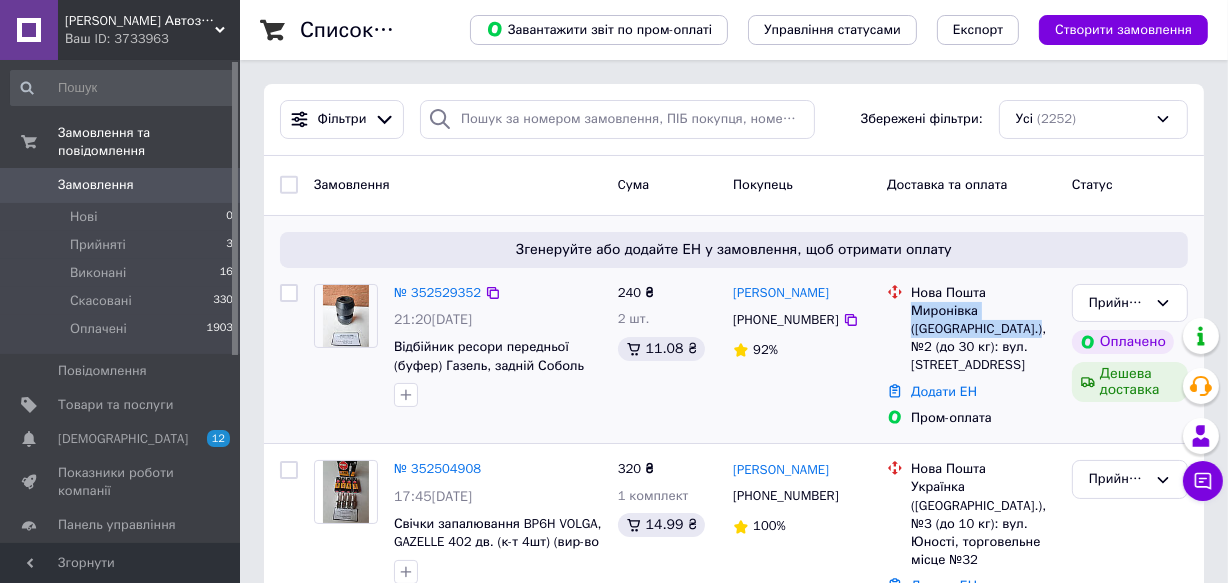 click at bounding box center (346, 316) 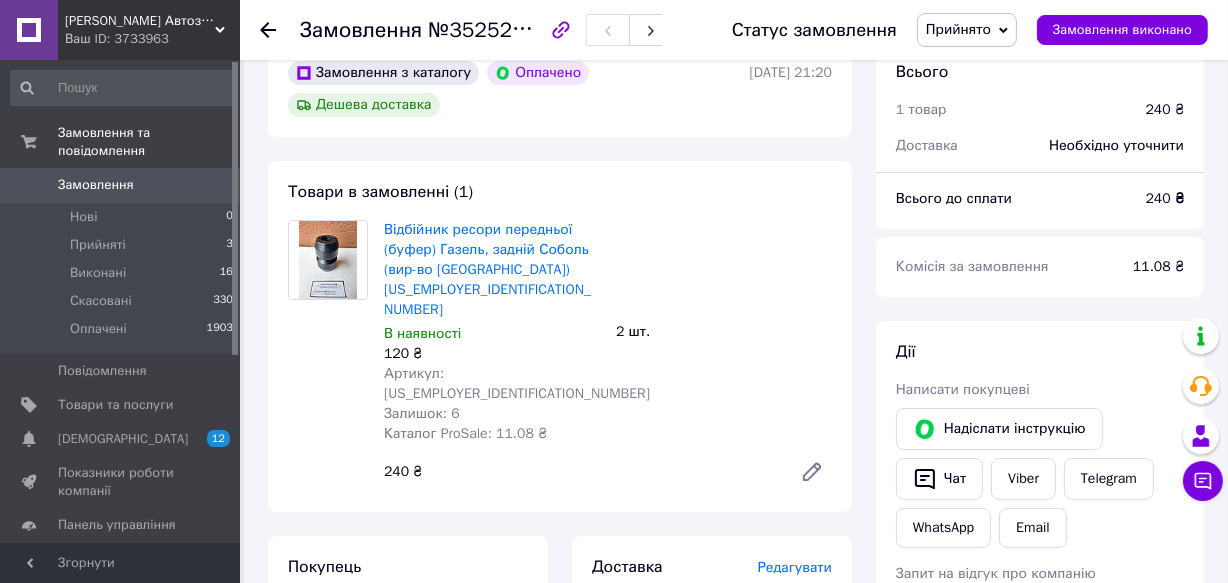scroll, scrollTop: 90, scrollLeft: 0, axis: vertical 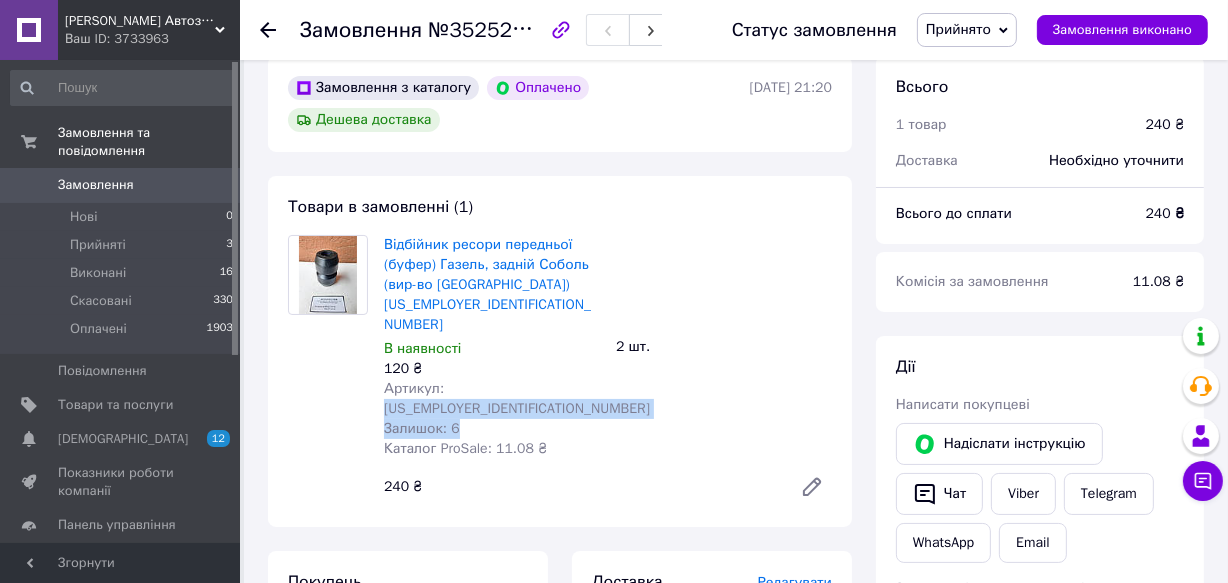 drag, startPoint x: 445, startPoint y: 352, endPoint x: 523, endPoint y: 360, distance: 78.40918 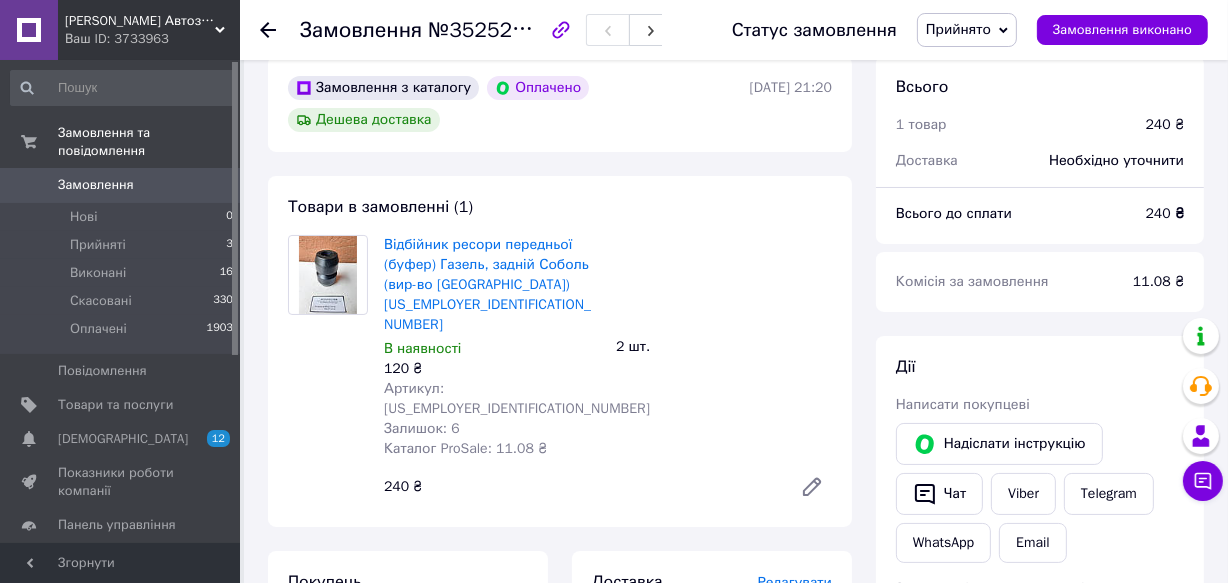 click on "120 ₴" at bounding box center [492, 369] 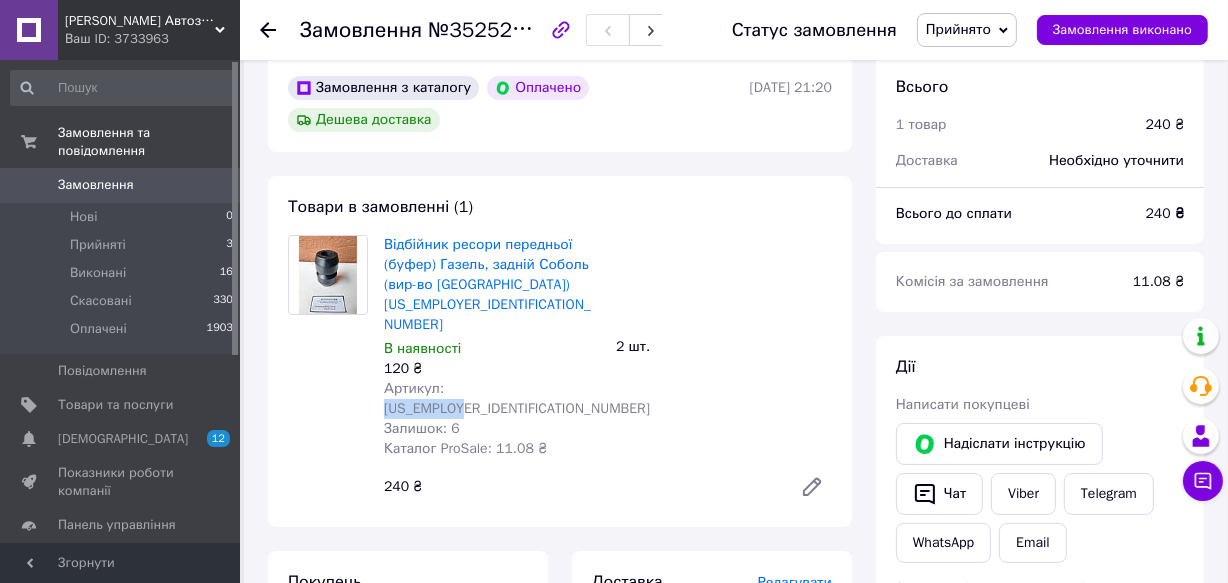 drag, startPoint x: 440, startPoint y: 344, endPoint x: 518, endPoint y: 343, distance: 78.00641 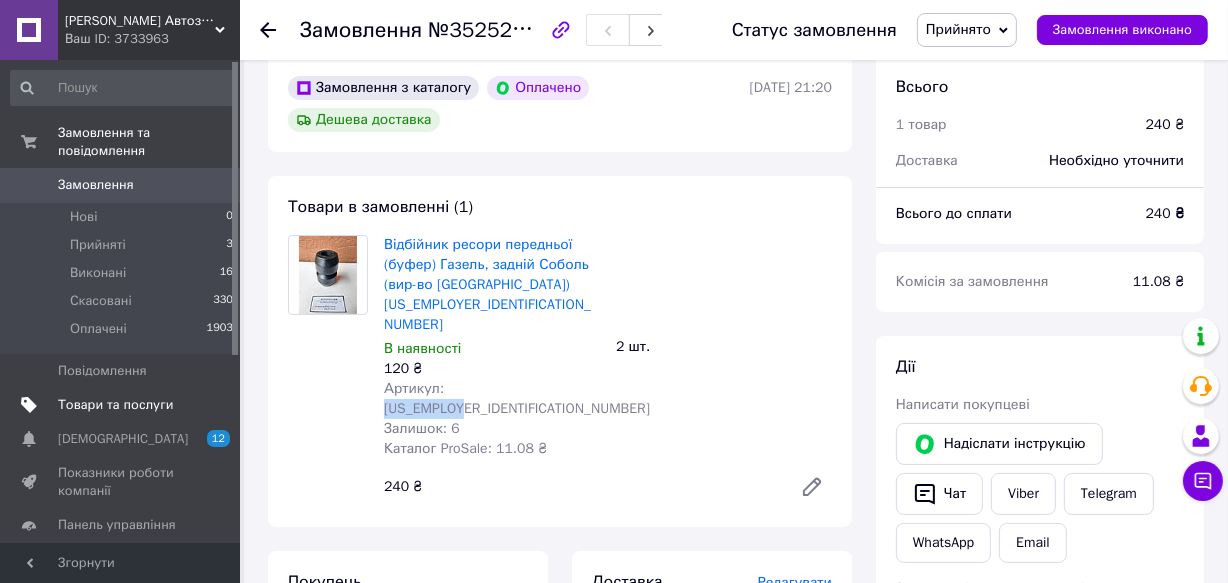 click on "Товари та послуги" at bounding box center (115, 405) 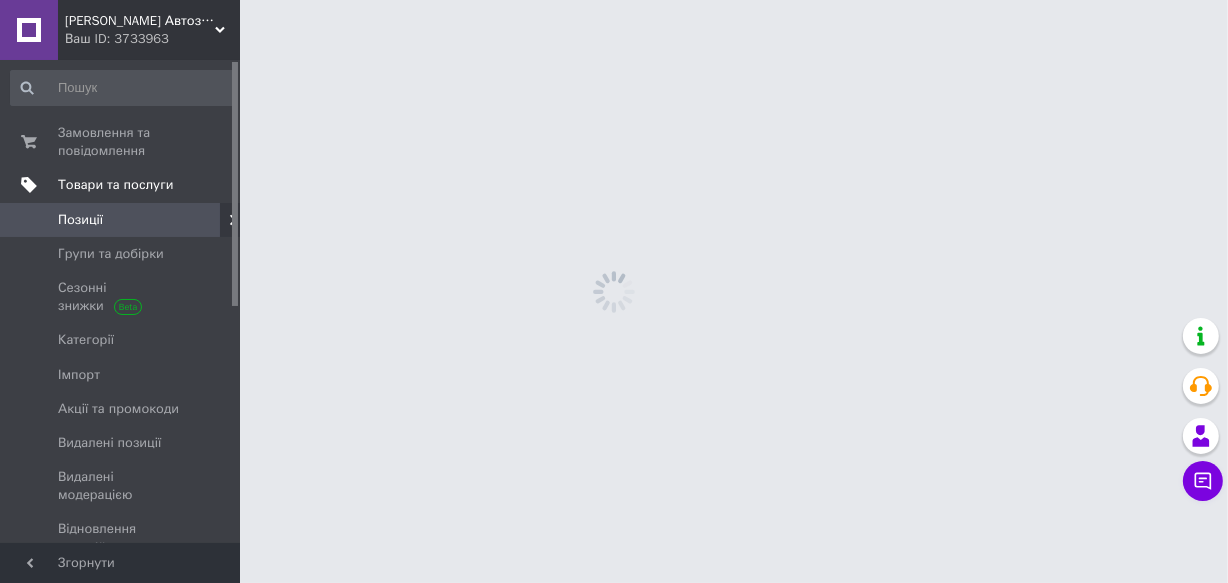 scroll, scrollTop: 0, scrollLeft: 0, axis: both 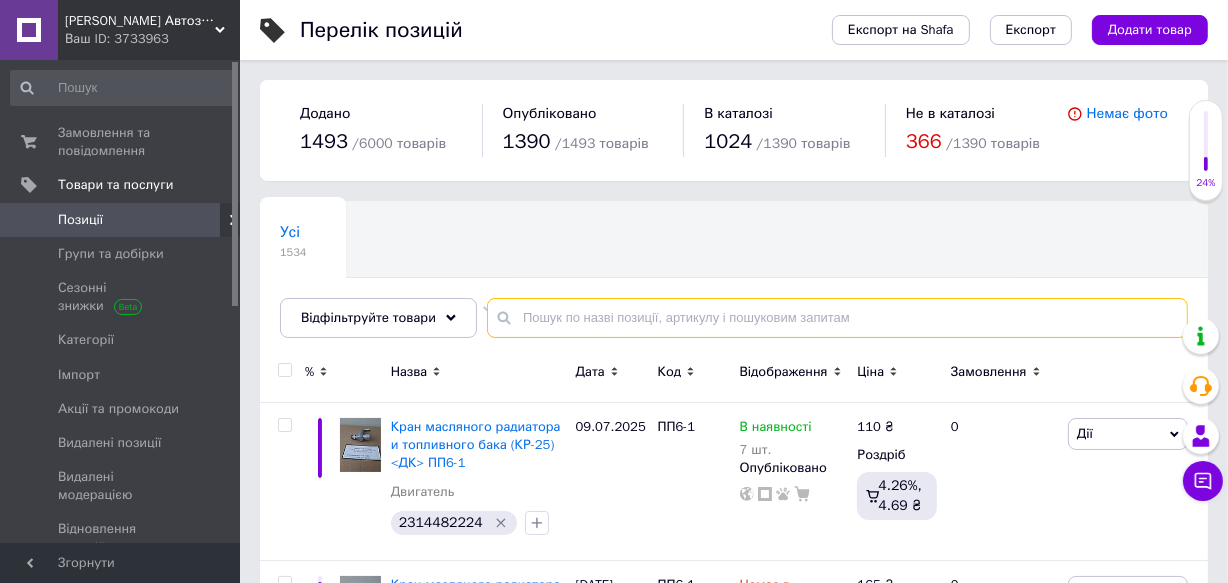 paste on "14-2912622" 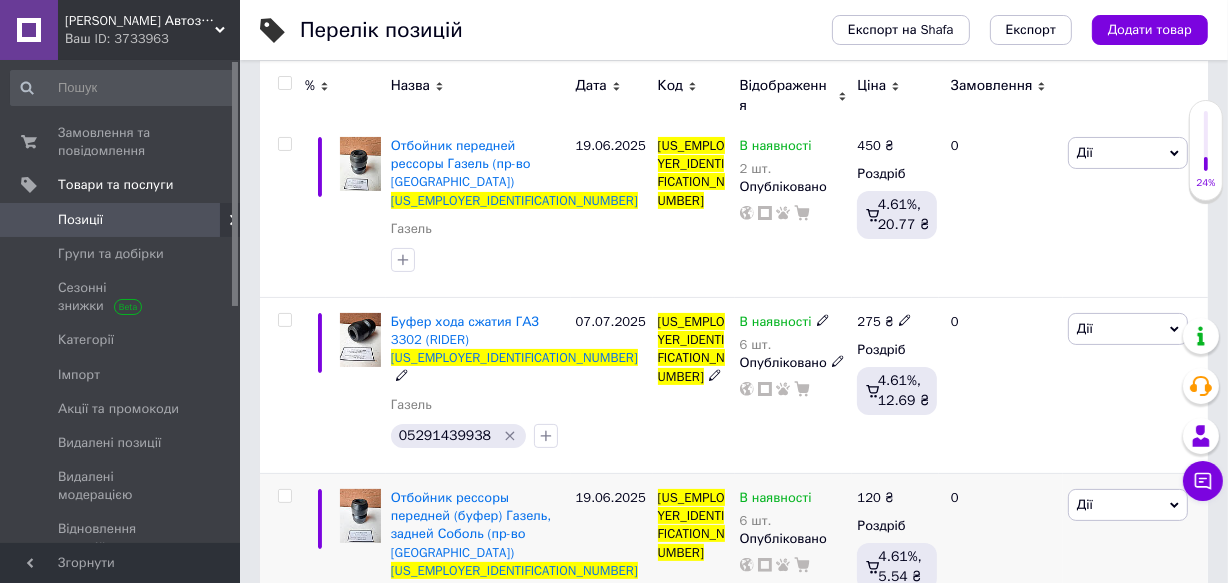 scroll, scrollTop: 313, scrollLeft: 0, axis: vertical 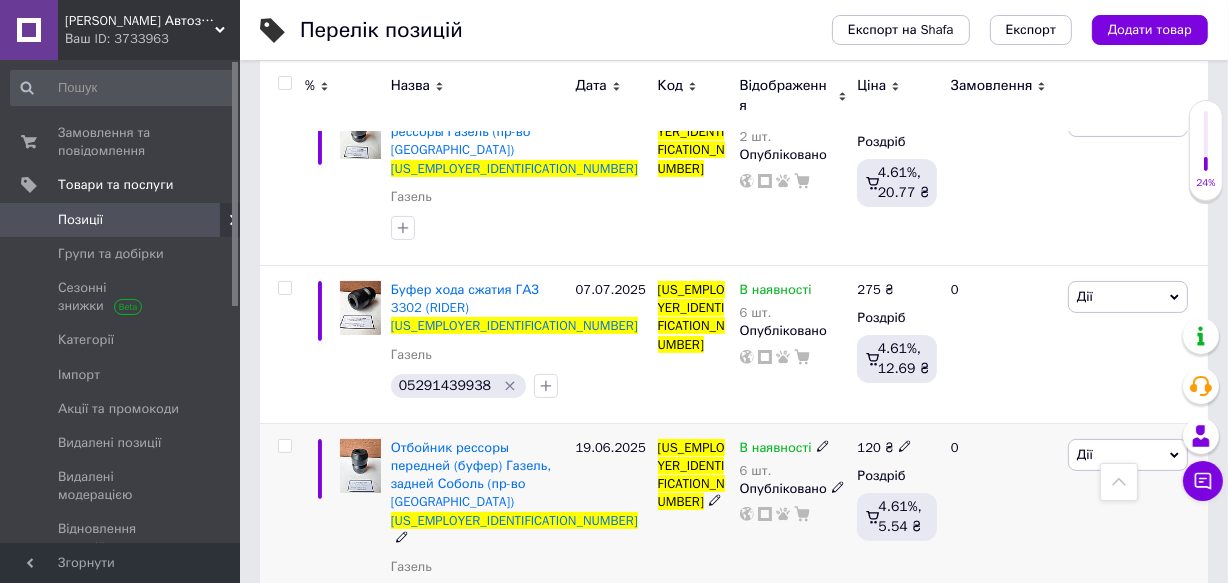 type on "14-2912622" 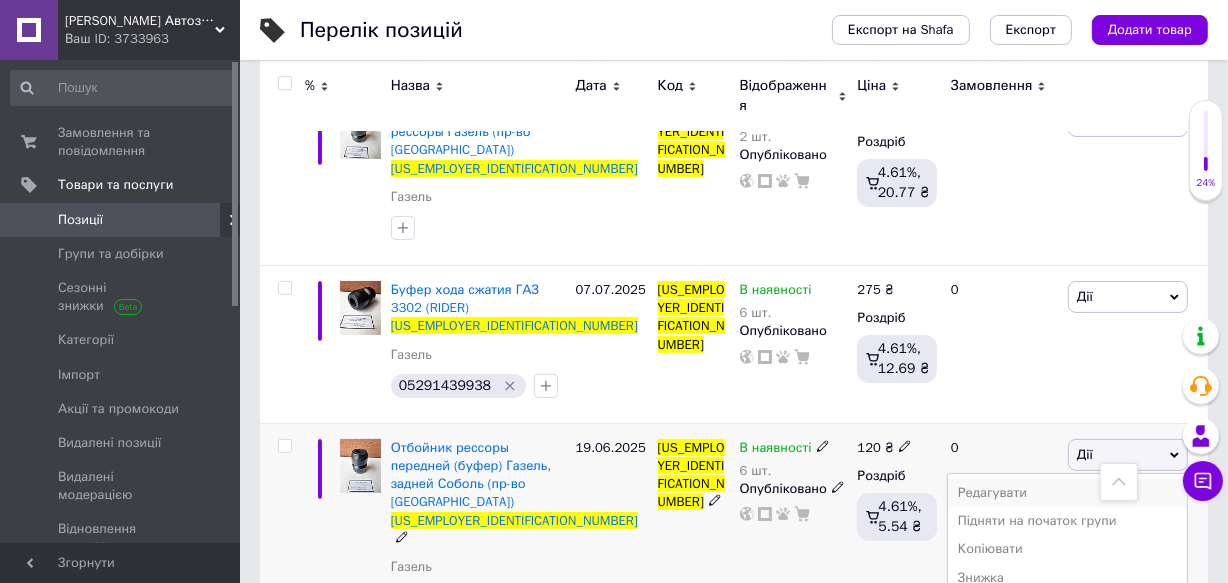 click on "Редагувати" at bounding box center (1067, 493) 